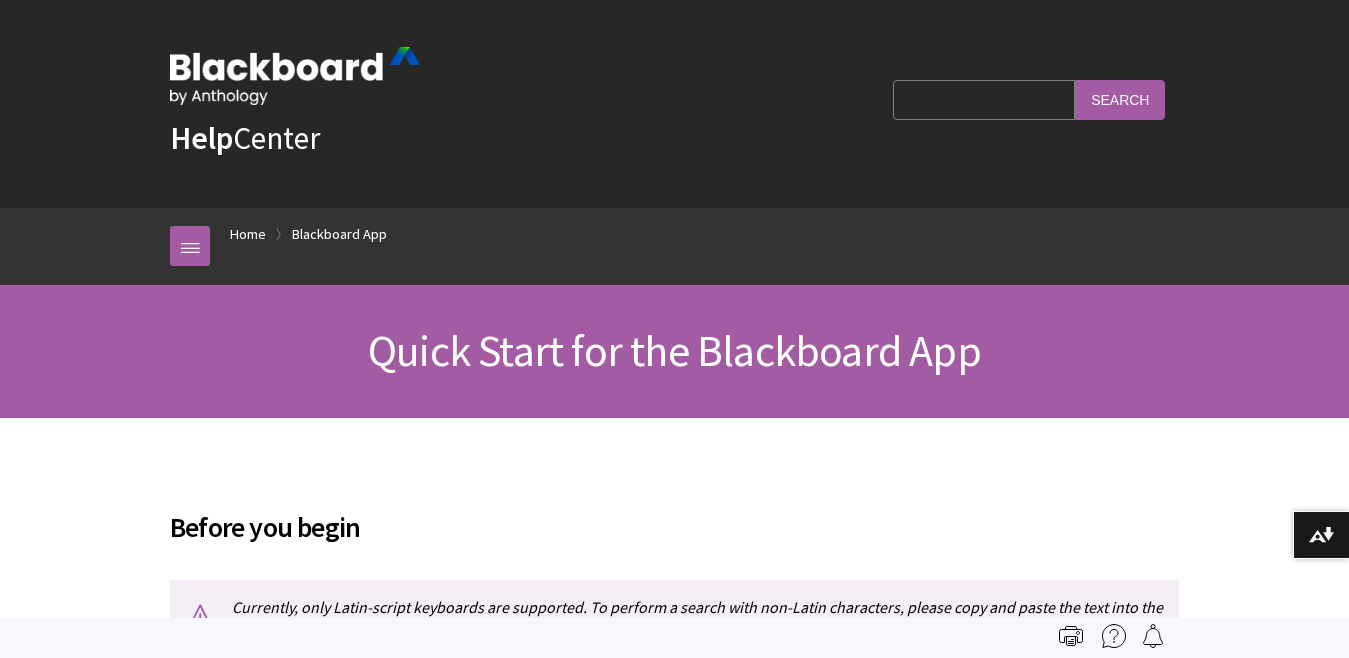 scroll, scrollTop: 0, scrollLeft: 0, axis: both 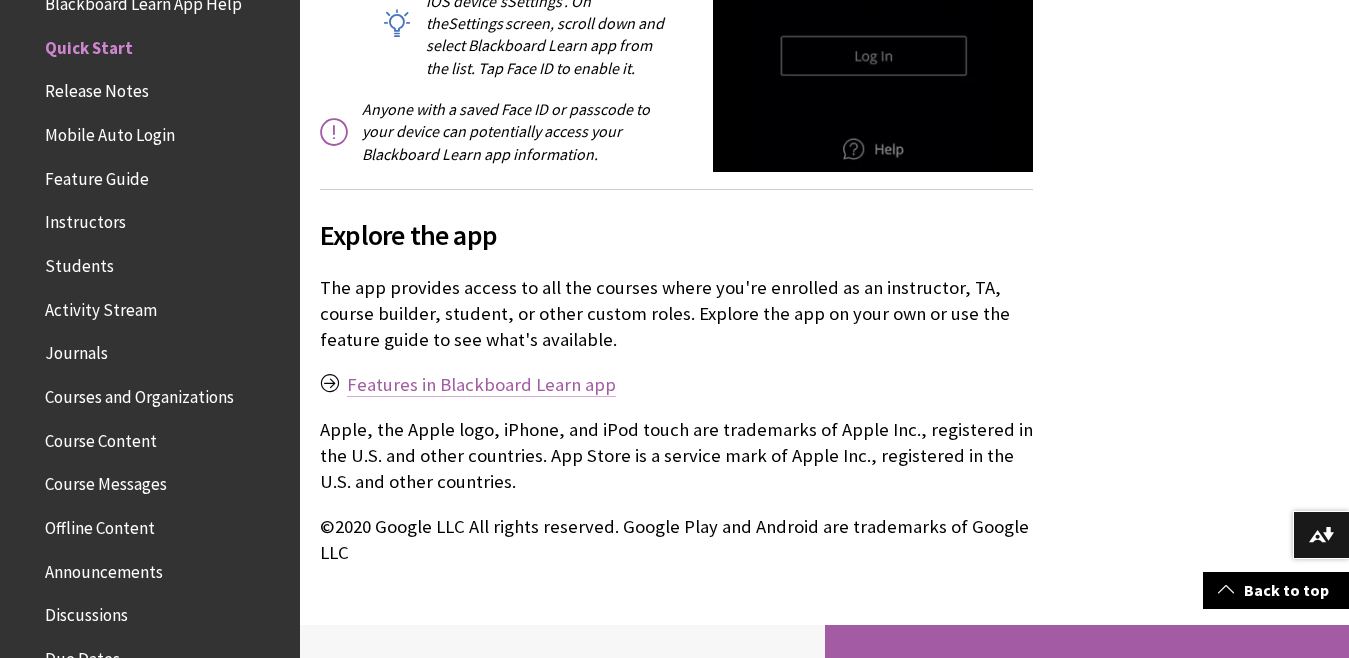 click on "Features in Blackboard Learn app" at bounding box center [481, 385] 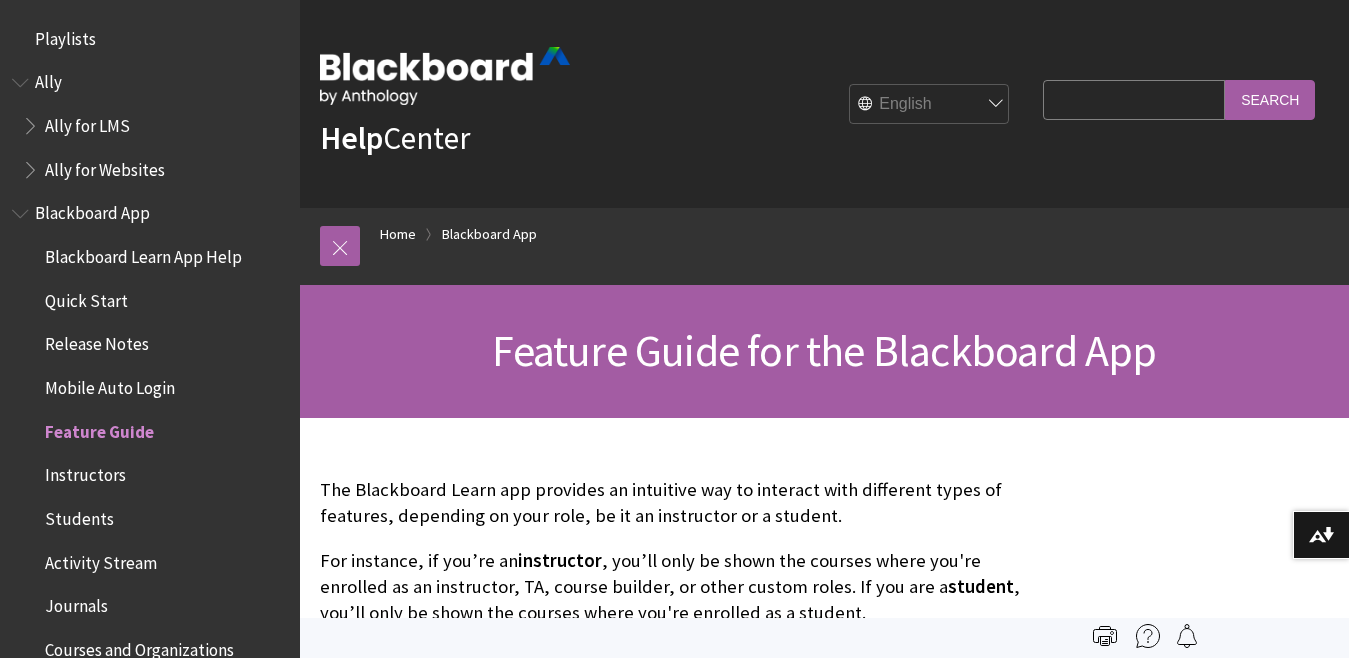scroll, scrollTop: 0, scrollLeft: 0, axis: both 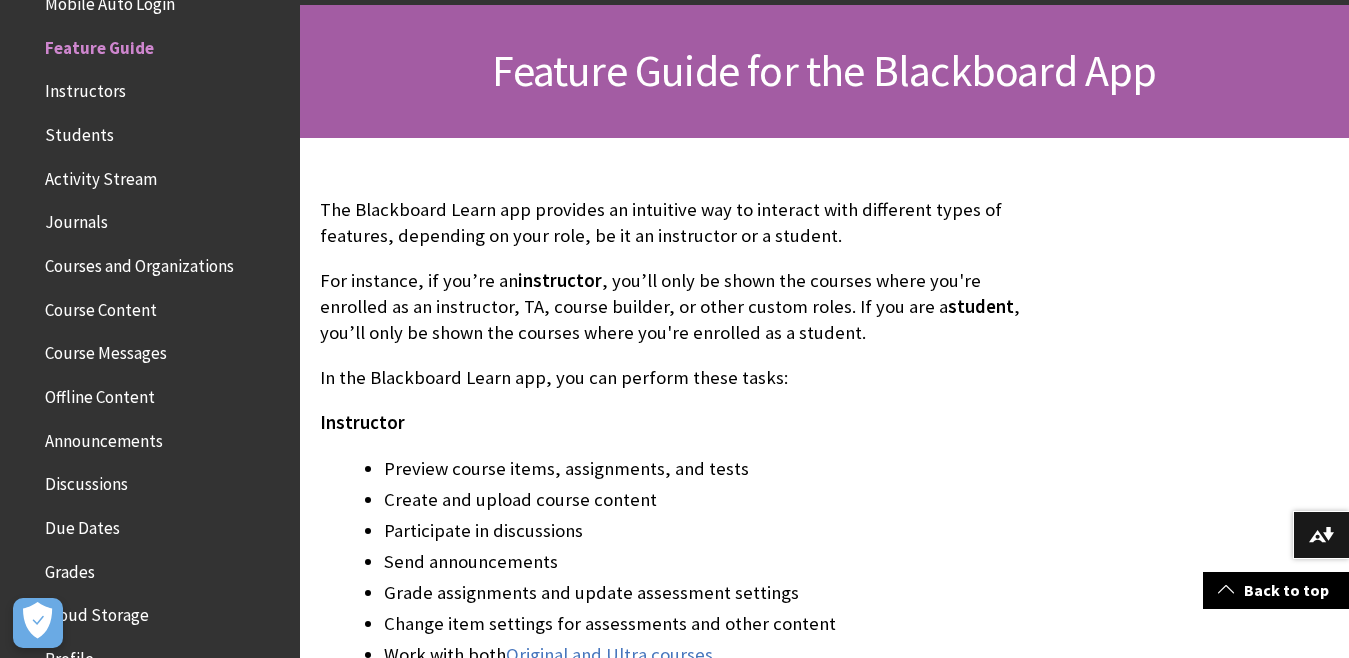 click on "For instance, if you’re an  instructor , you’ll only be shown the courses where you're enrolled as an instructor, TA, course builder, or other custom roles. If you are a  student , you’ll only be shown the courses where you're enrolled as a student." at bounding box center [676, 307] 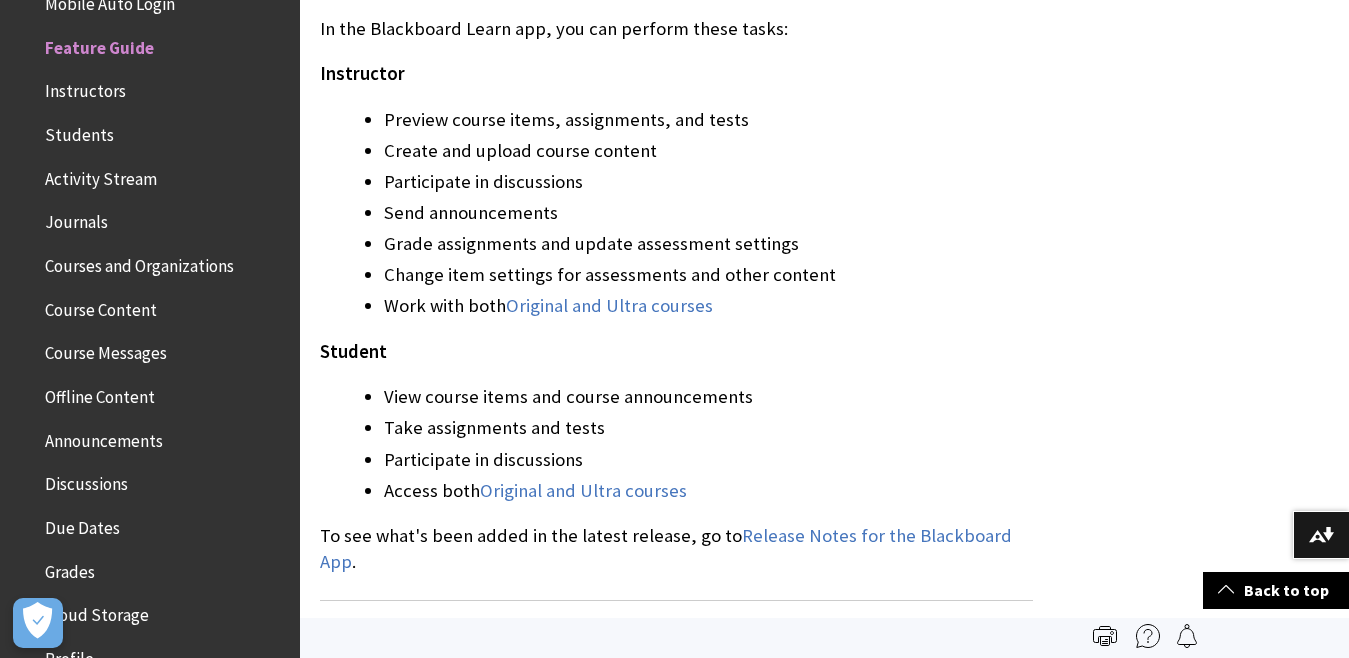 scroll, scrollTop: 600, scrollLeft: 0, axis: vertical 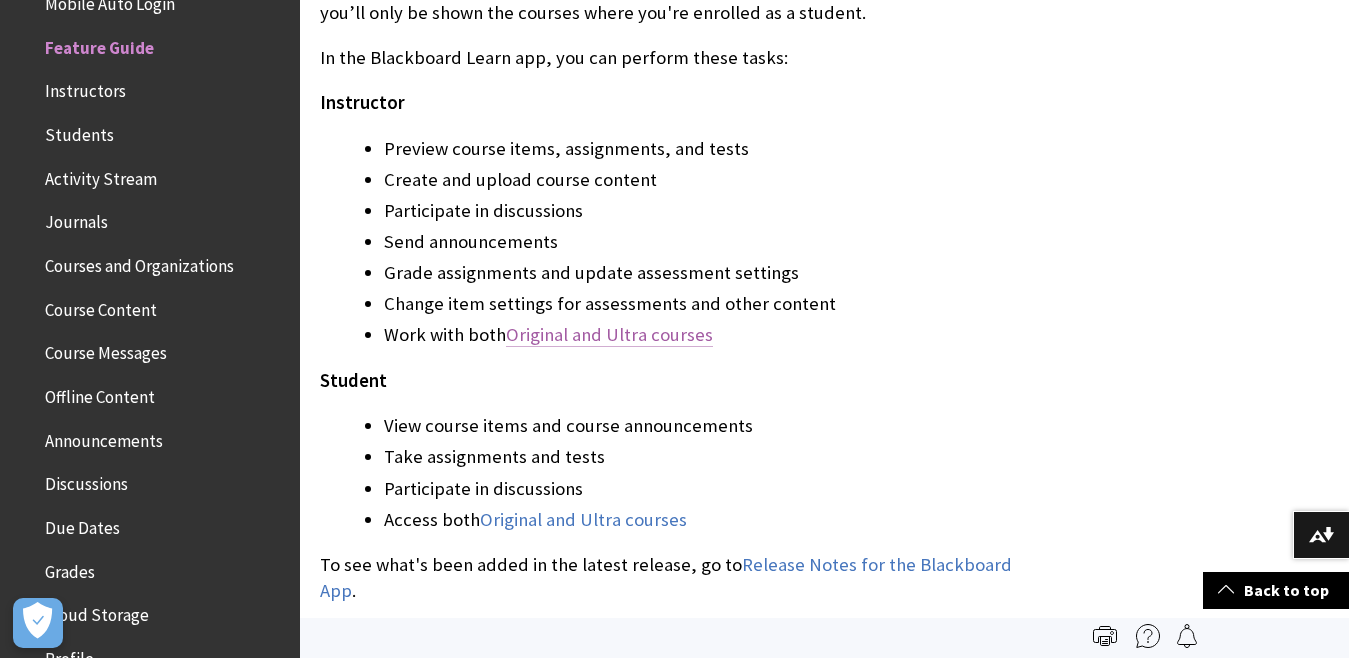 click on "Original and Ultra courses" at bounding box center [609, 335] 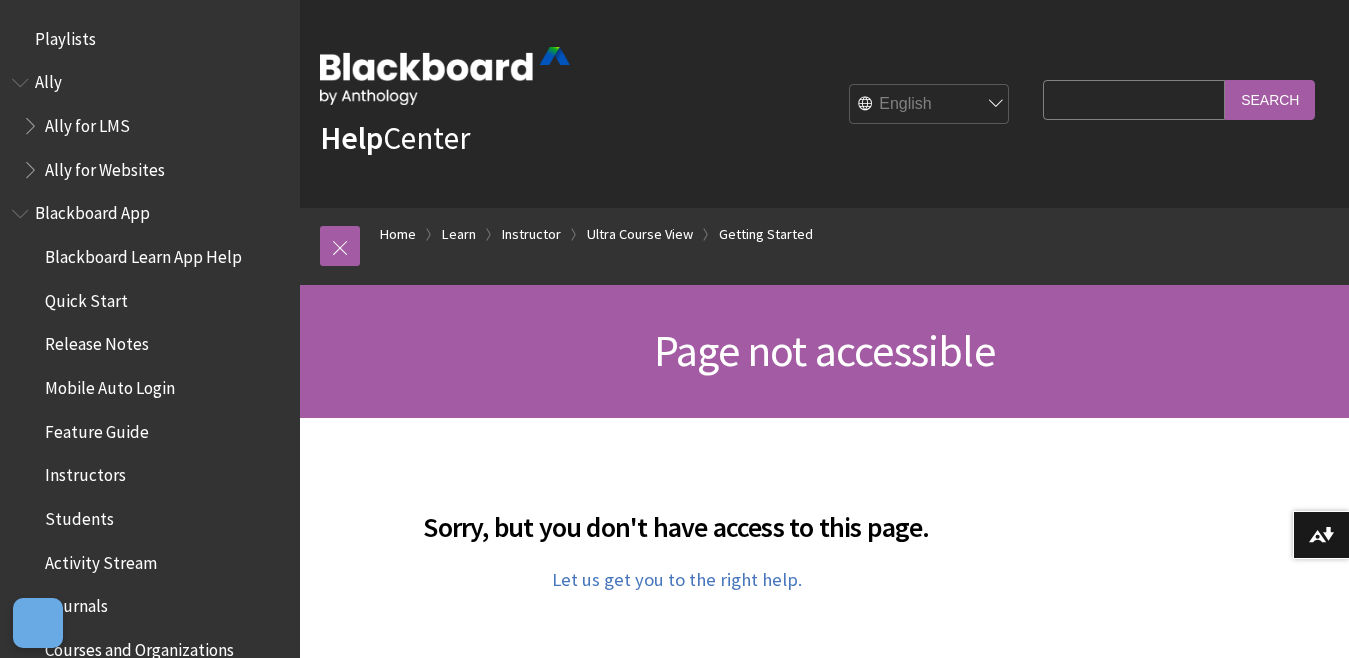 scroll, scrollTop: 0, scrollLeft: 0, axis: both 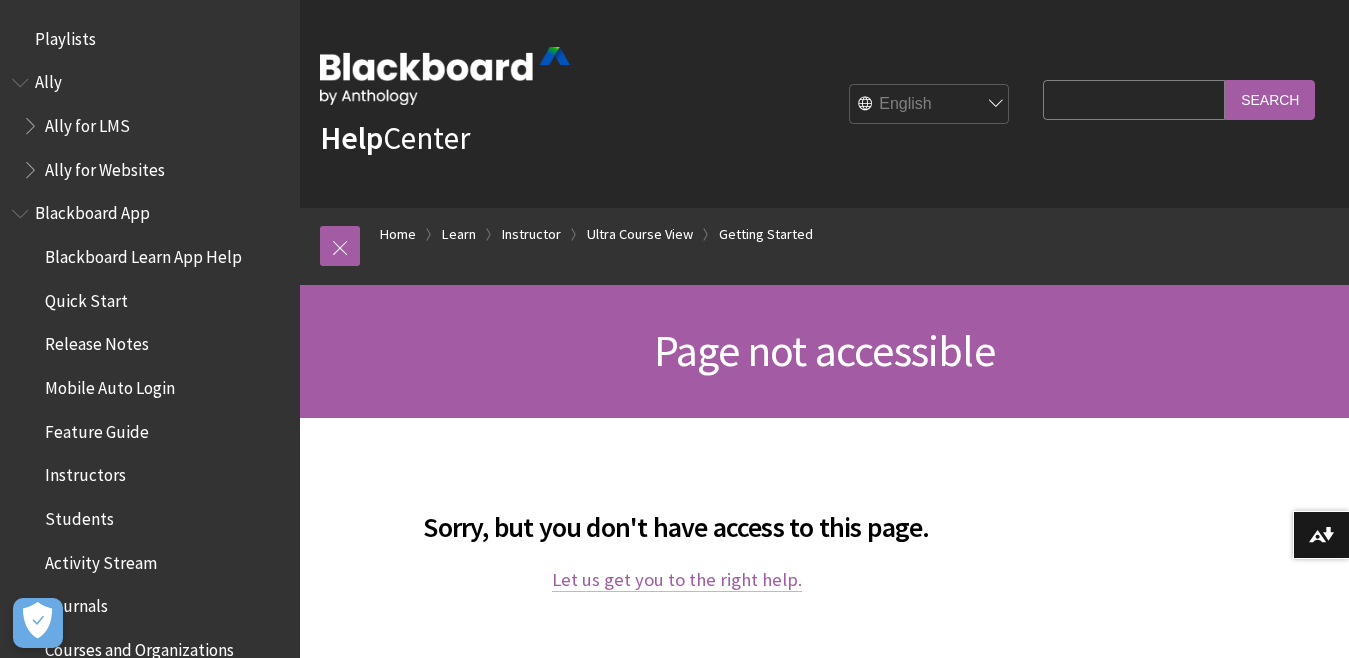 click on "Let us get you to the right help." at bounding box center [677, 580] 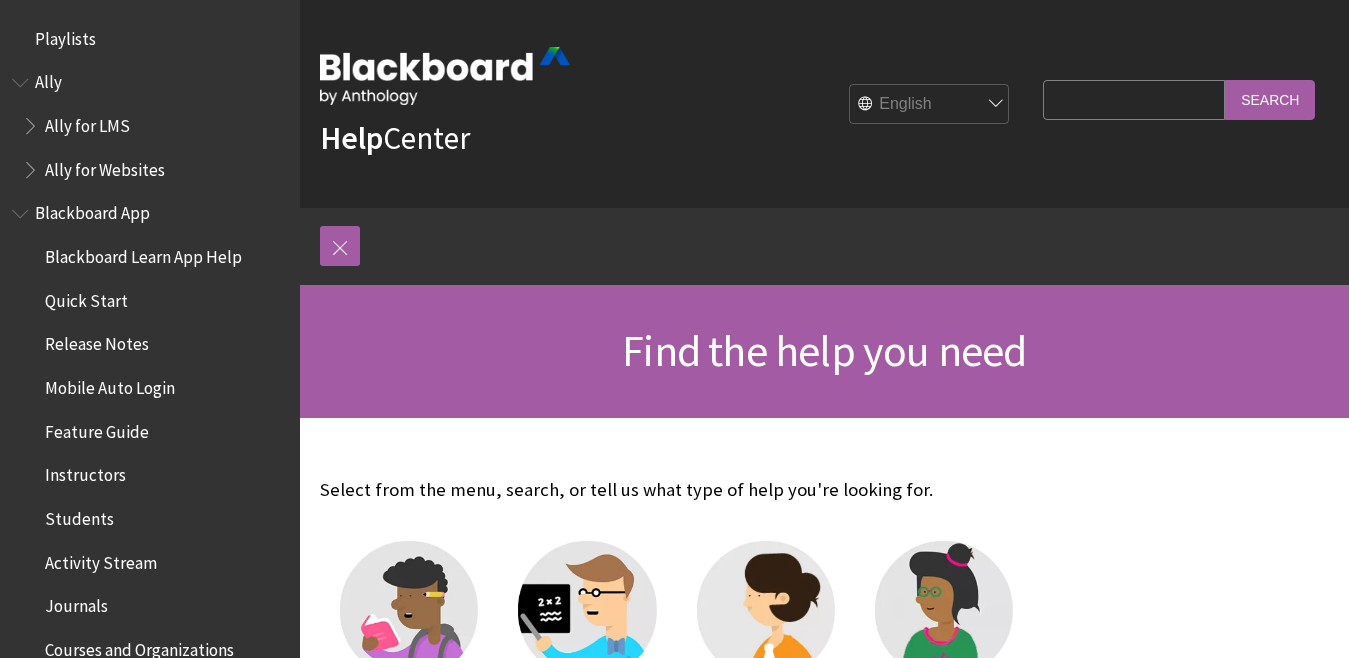 scroll, scrollTop: 0, scrollLeft: 0, axis: both 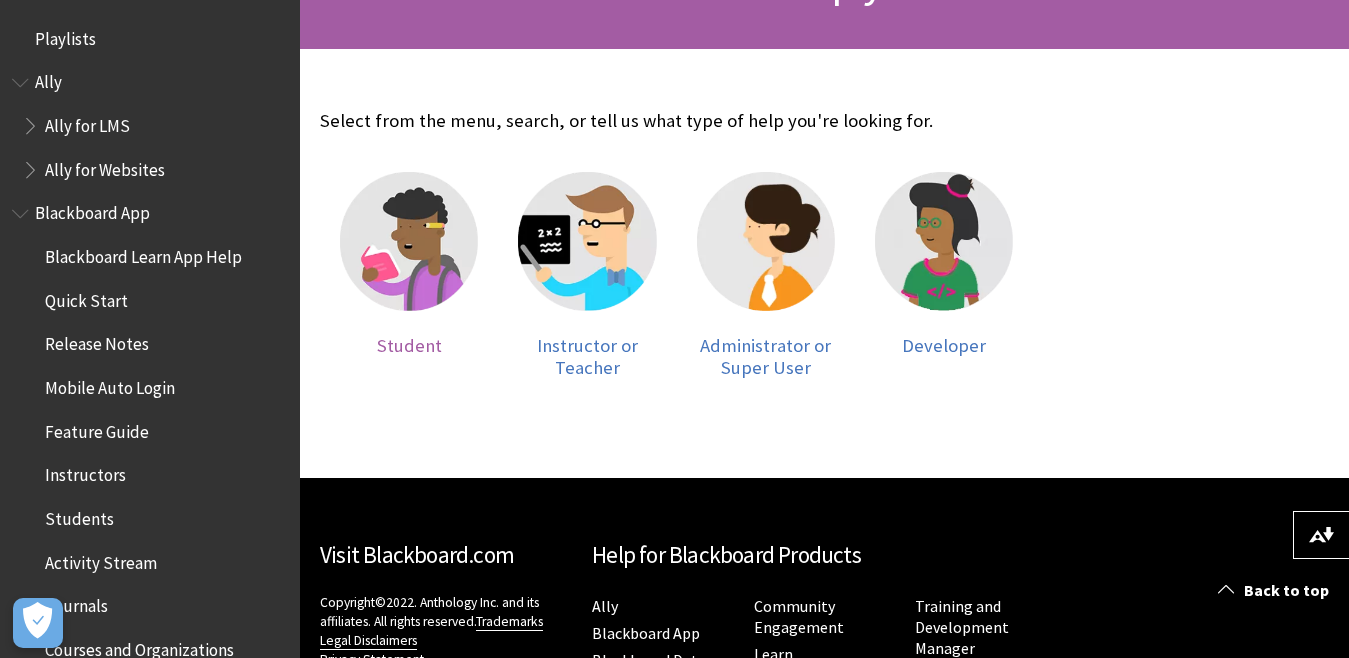 click on "Student" at bounding box center (409, 345) 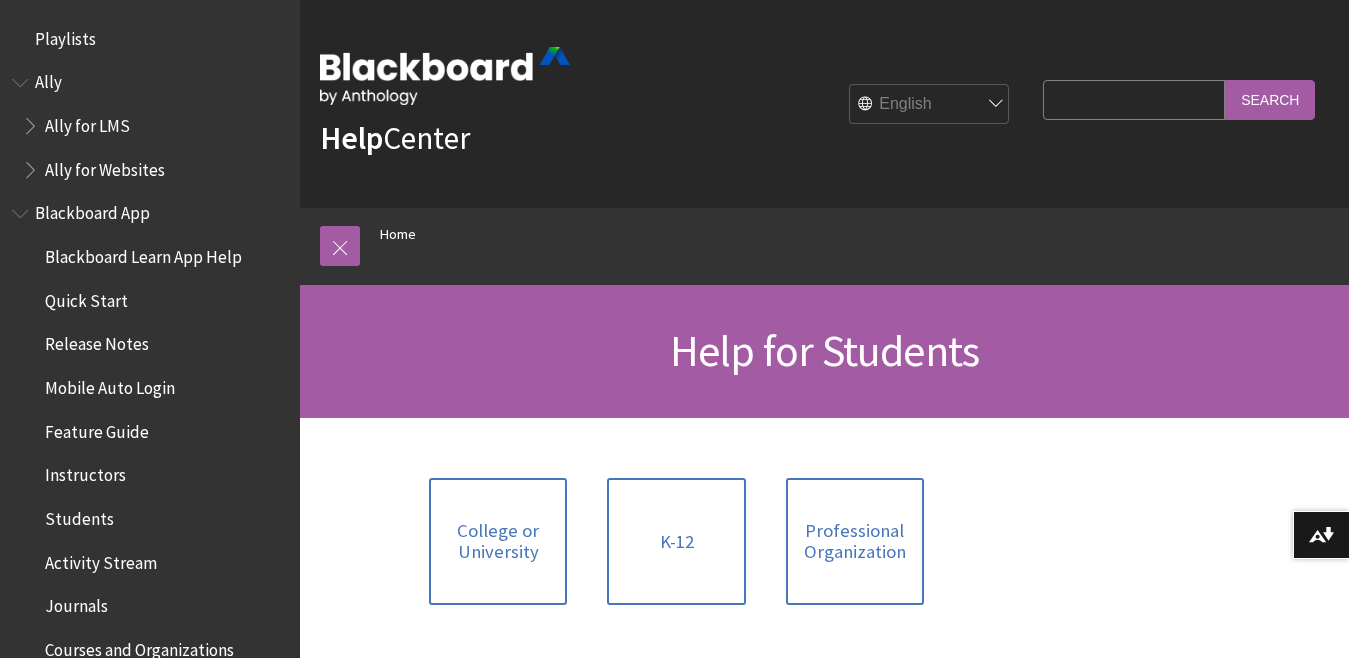 scroll, scrollTop: 0, scrollLeft: 0, axis: both 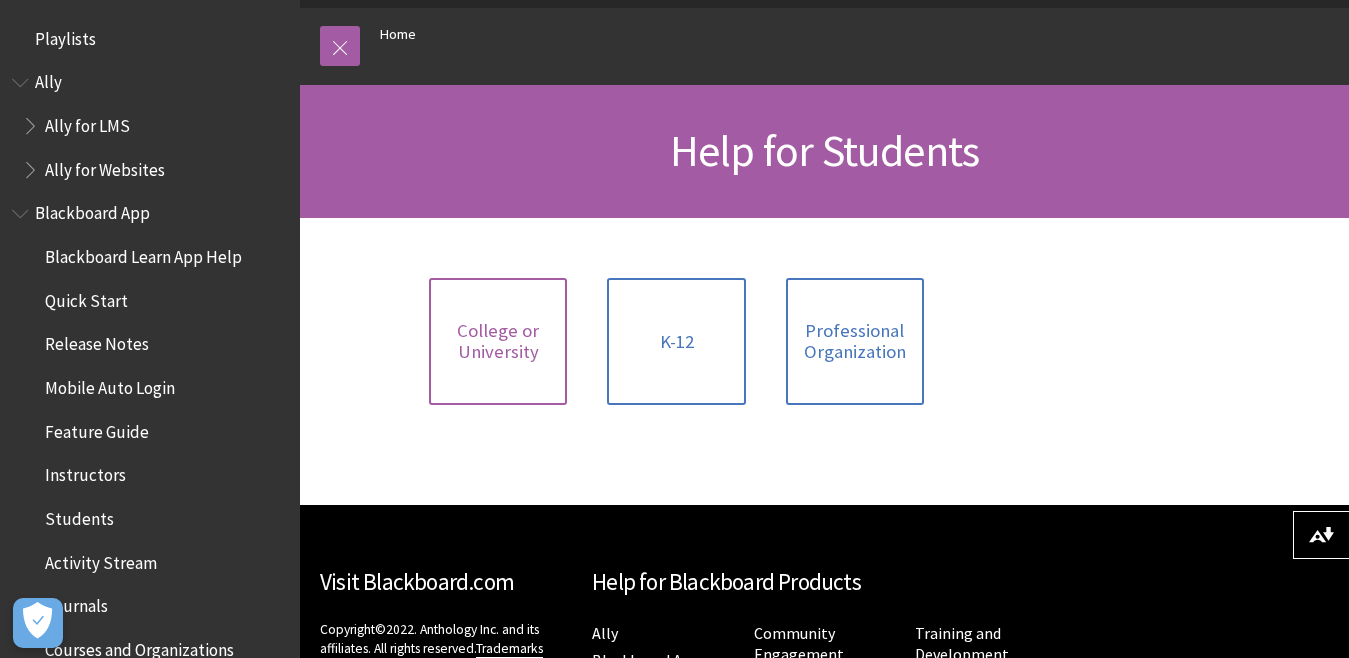 click on "College or University" at bounding box center (498, 341) 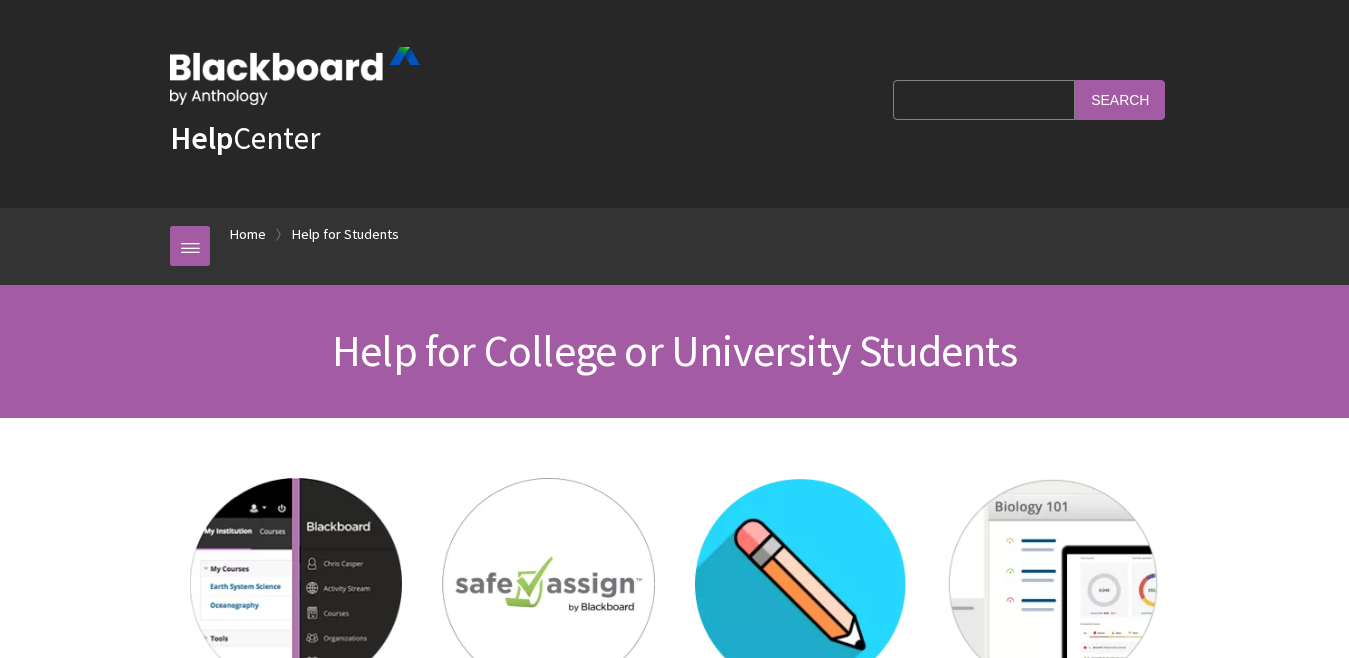 scroll, scrollTop: 0, scrollLeft: 0, axis: both 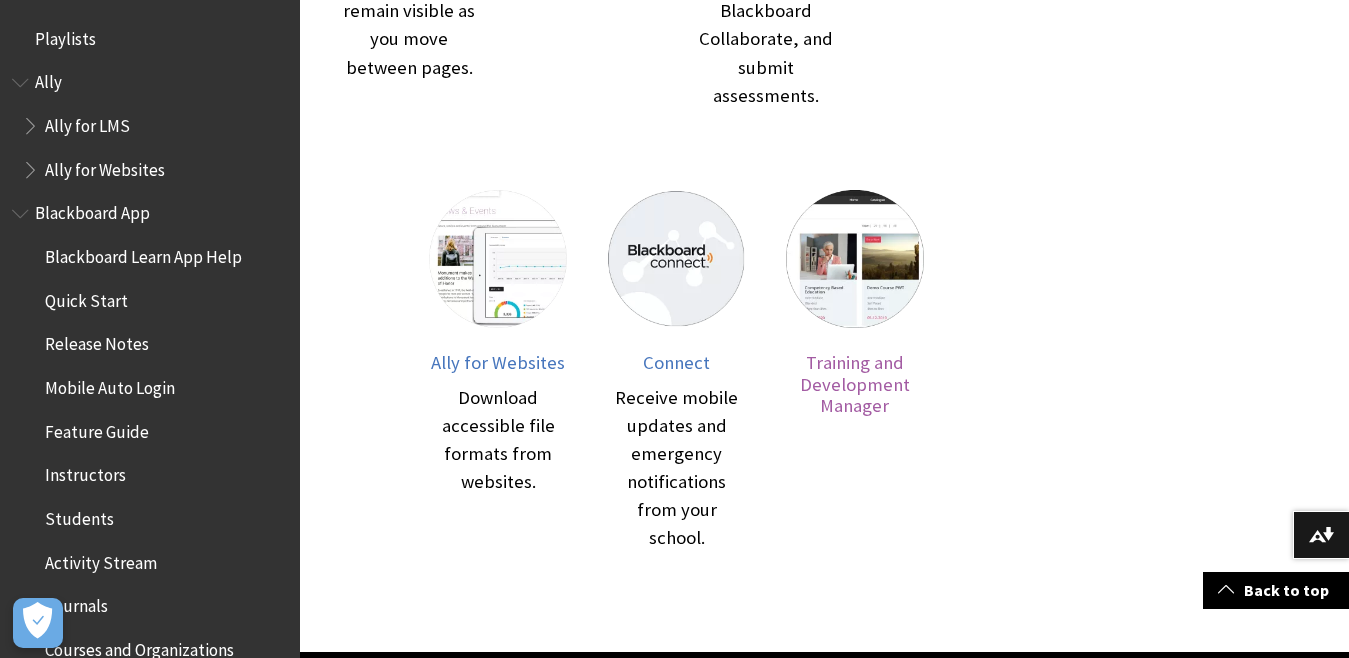 click on "Training and Development Manager" at bounding box center (855, 384) 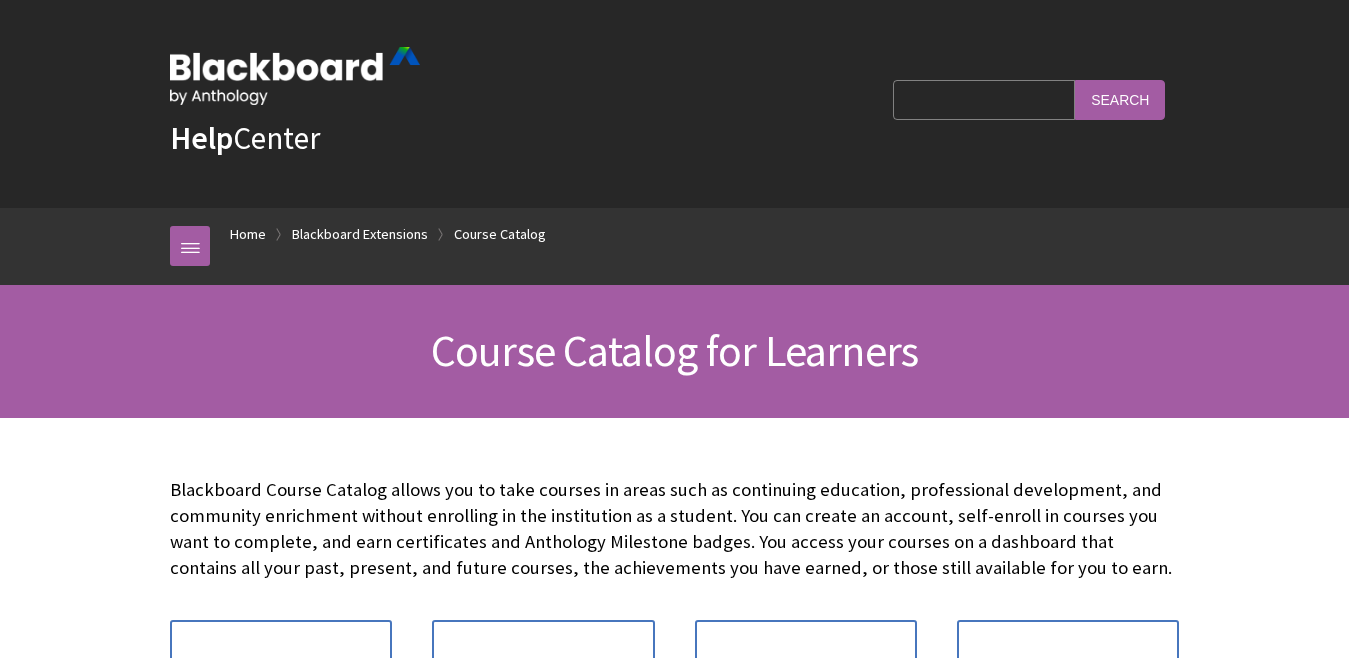 scroll, scrollTop: 0, scrollLeft: 0, axis: both 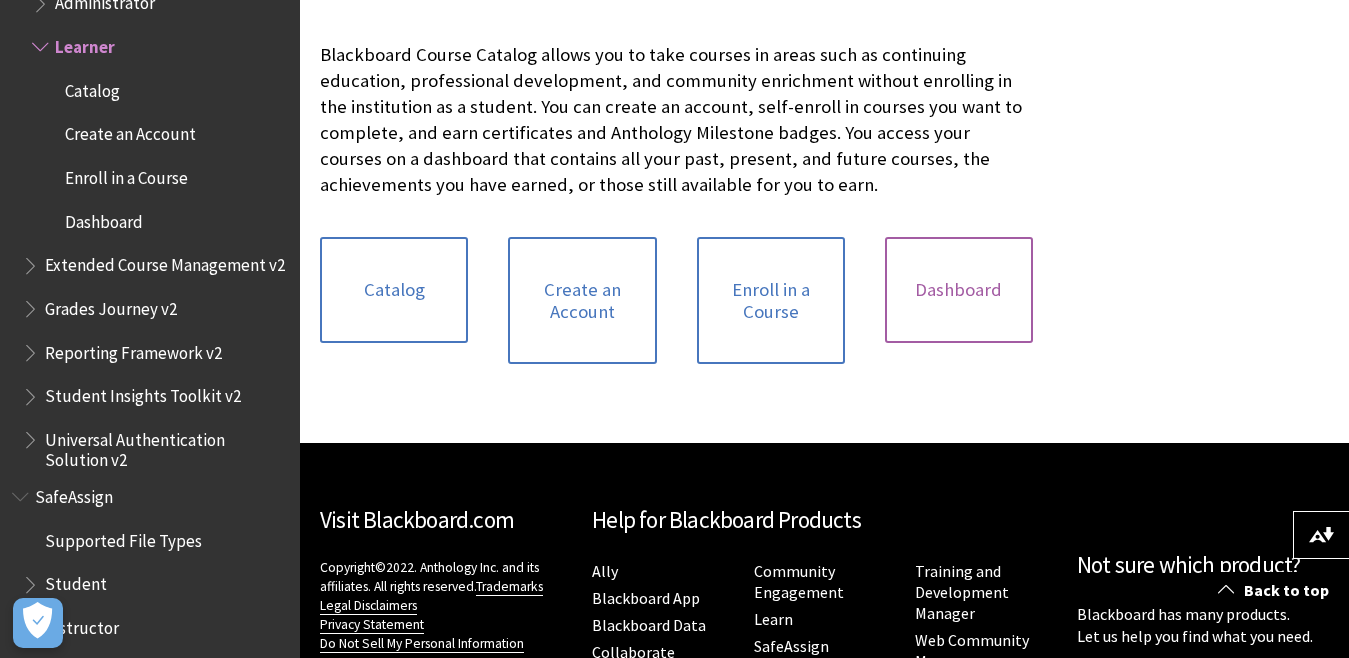 click on "Dashboard" at bounding box center [959, 290] 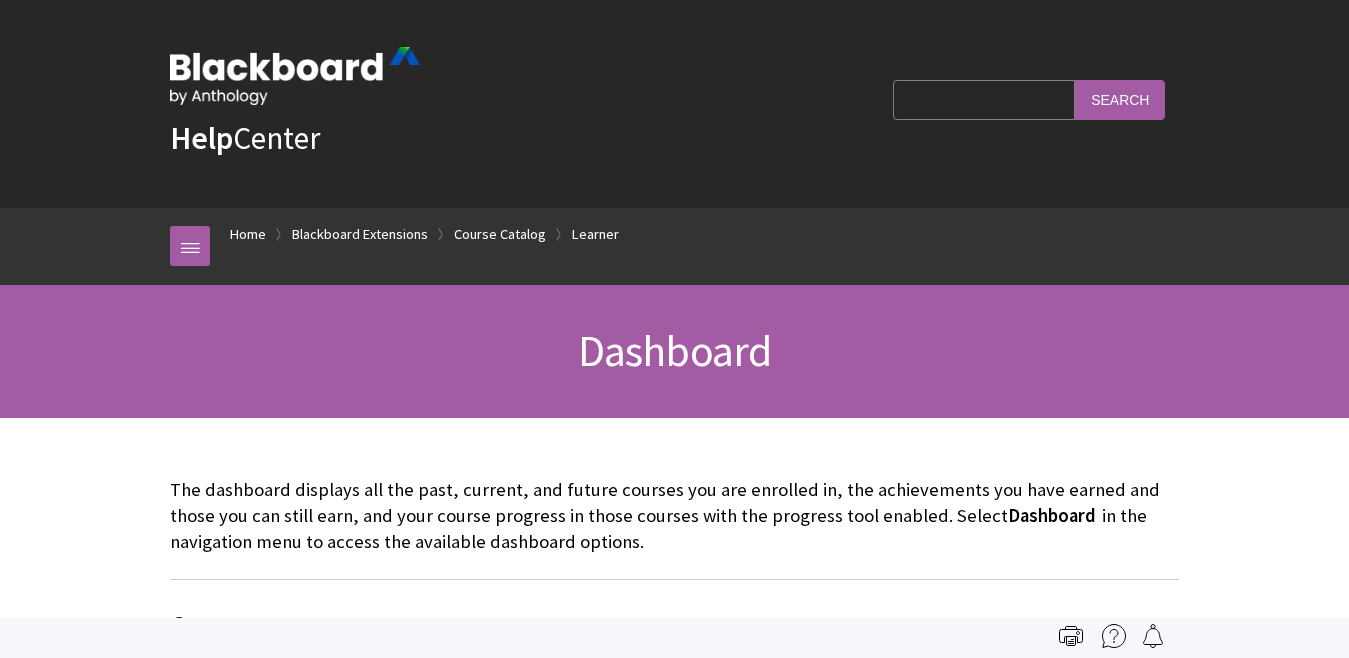 scroll, scrollTop: 0, scrollLeft: 0, axis: both 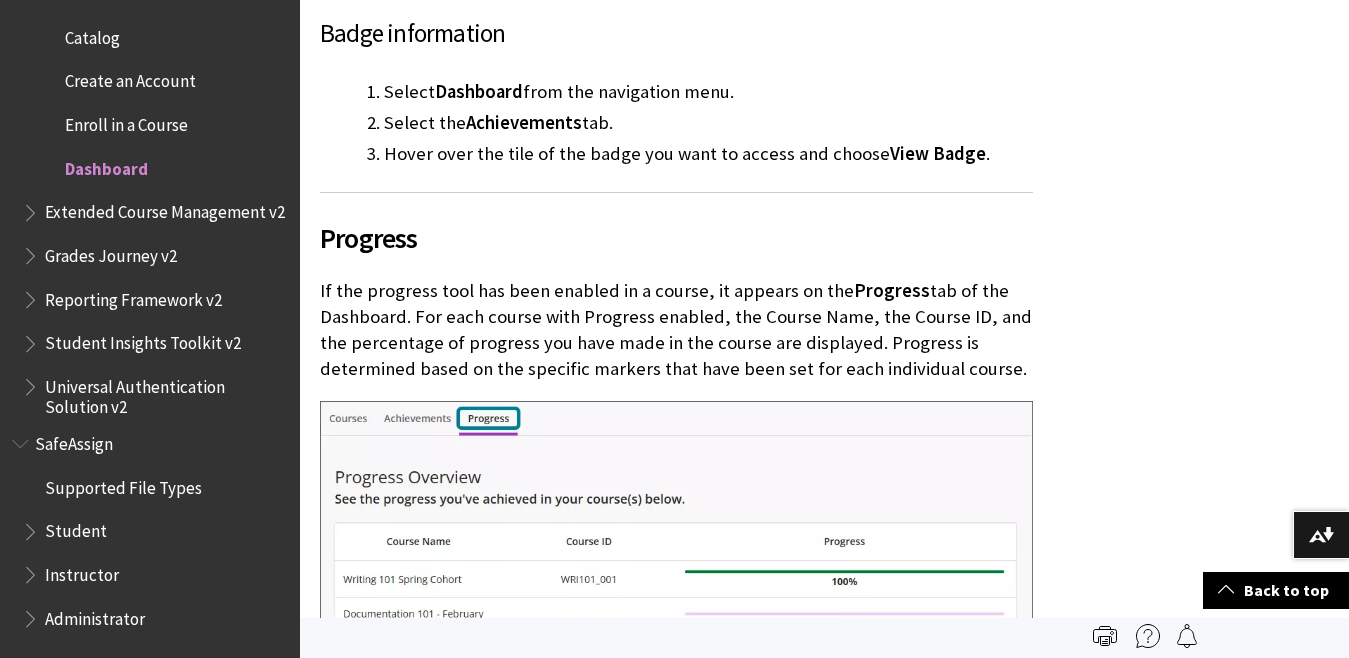 click on "Student Insights Toolkit v2" at bounding box center (143, 340) 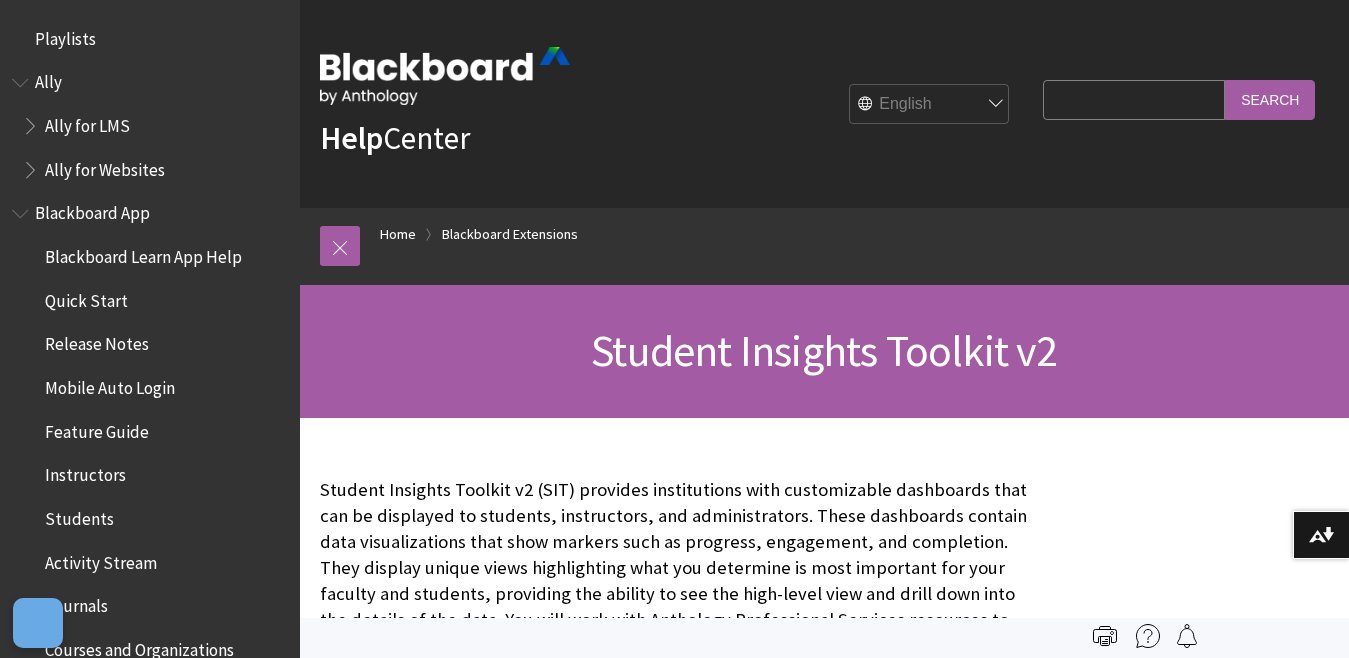 scroll, scrollTop: 0, scrollLeft: 0, axis: both 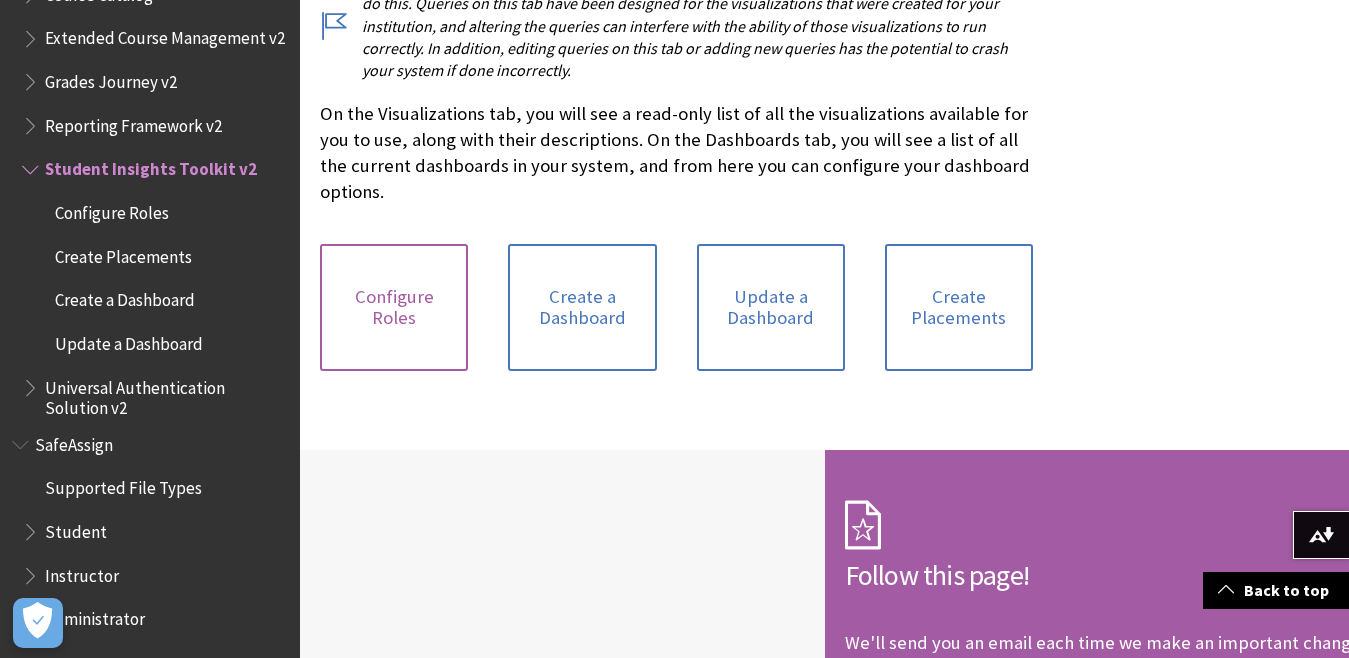 click on "Configure Roles" at bounding box center (394, 307) 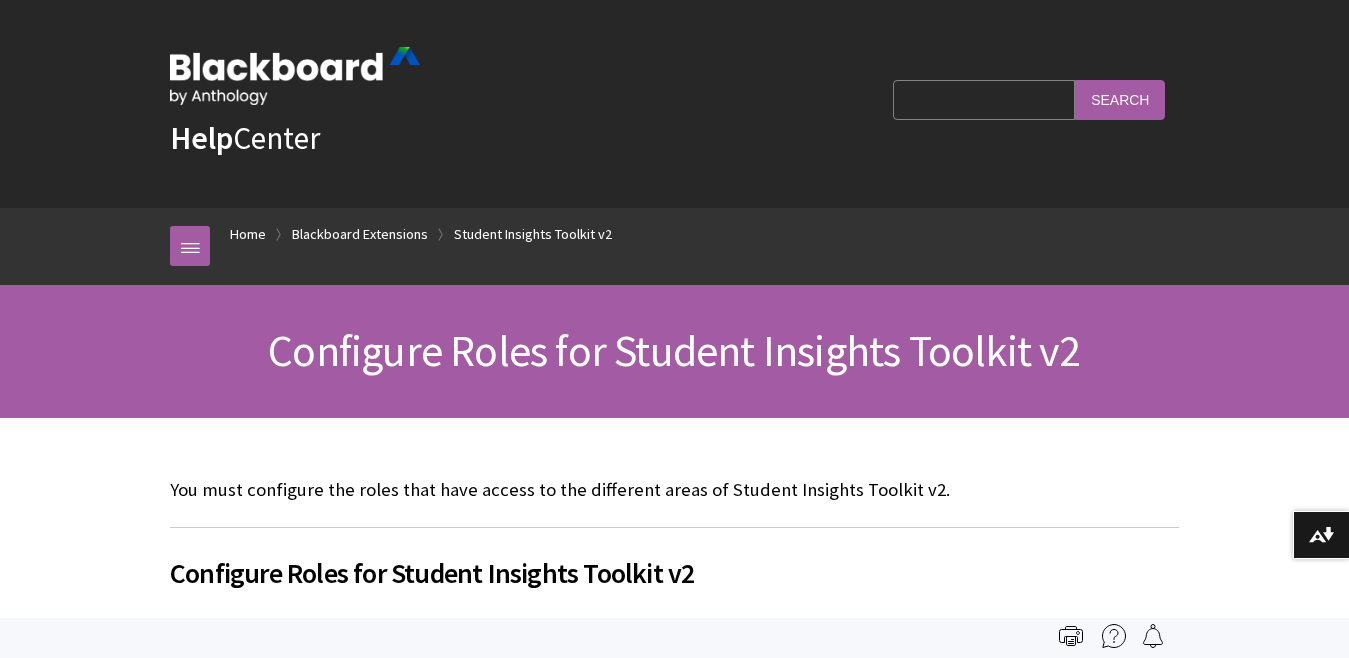 scroll, scrollTop: 0, scrollLeft: 0, axis: both 